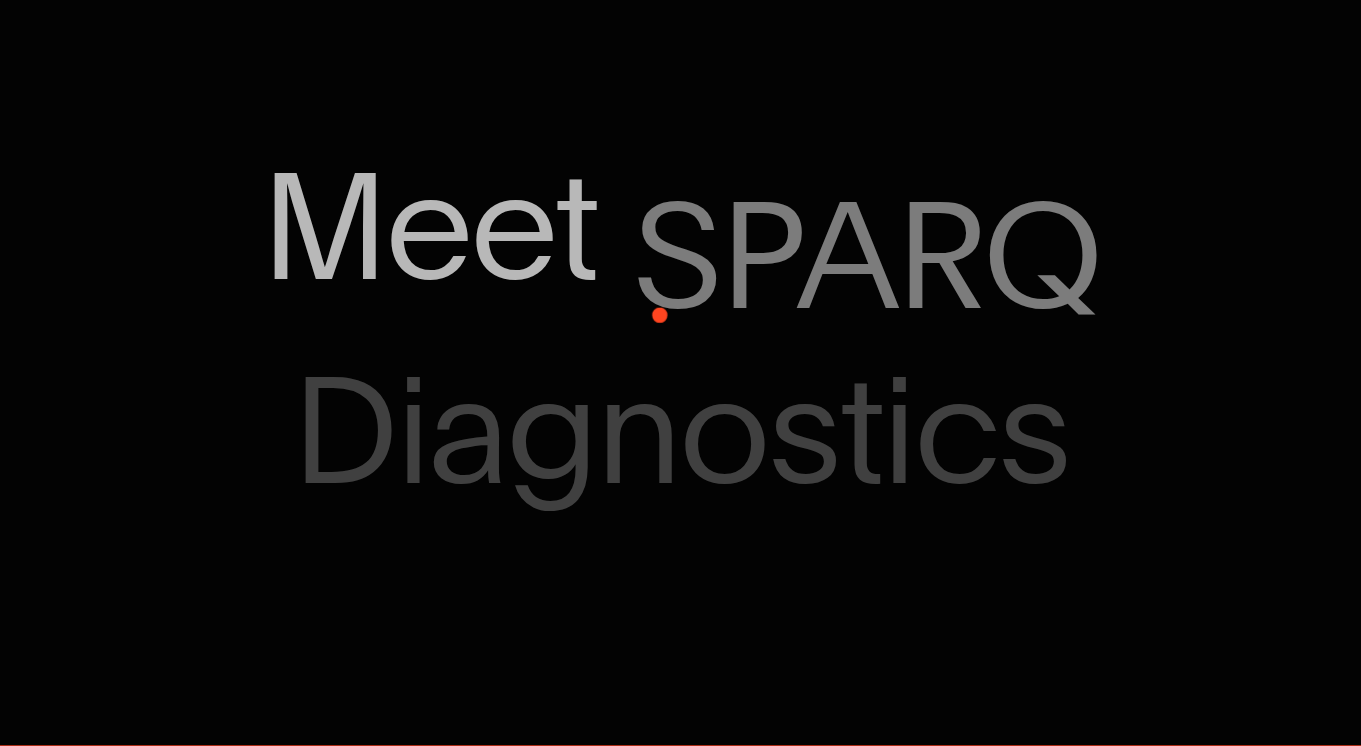 scroll, scrollTop: 0, scrollLeft: 0, axis: both 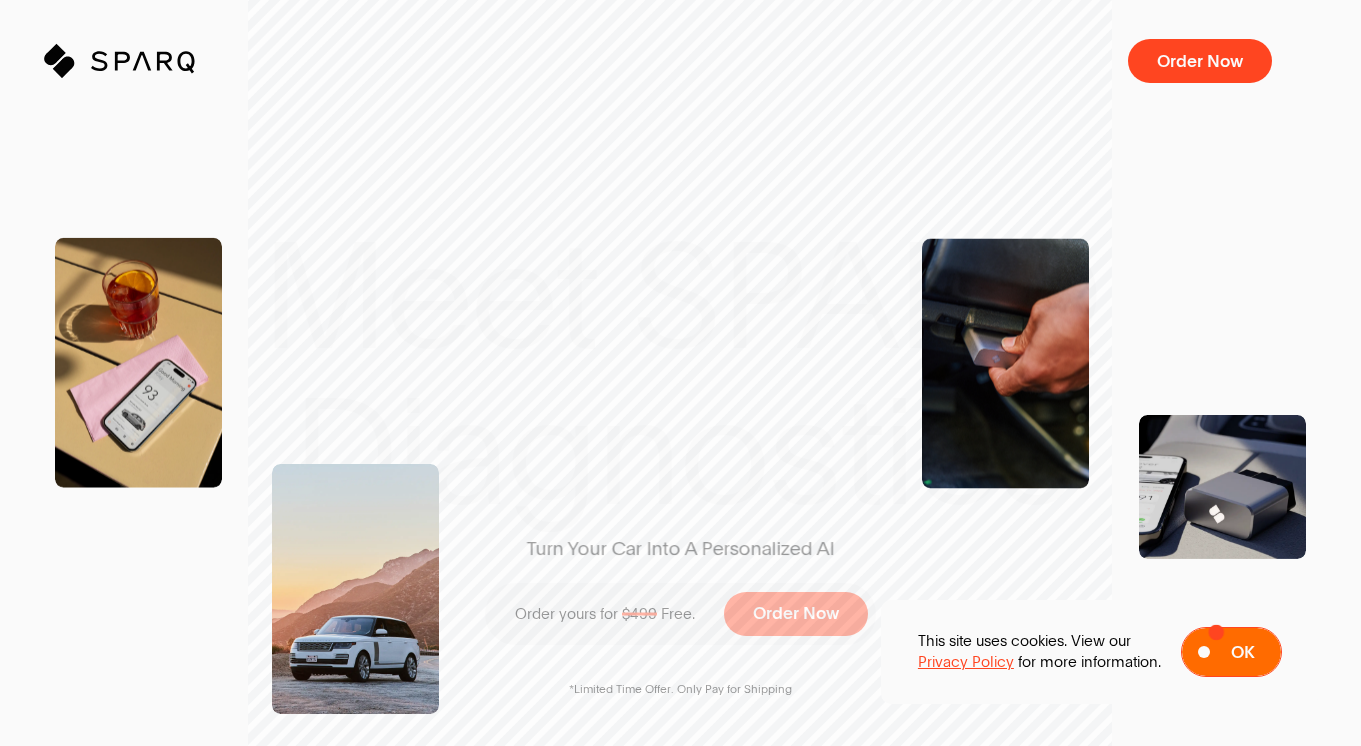 click on "Ok" at bounding box center (1243, 653) 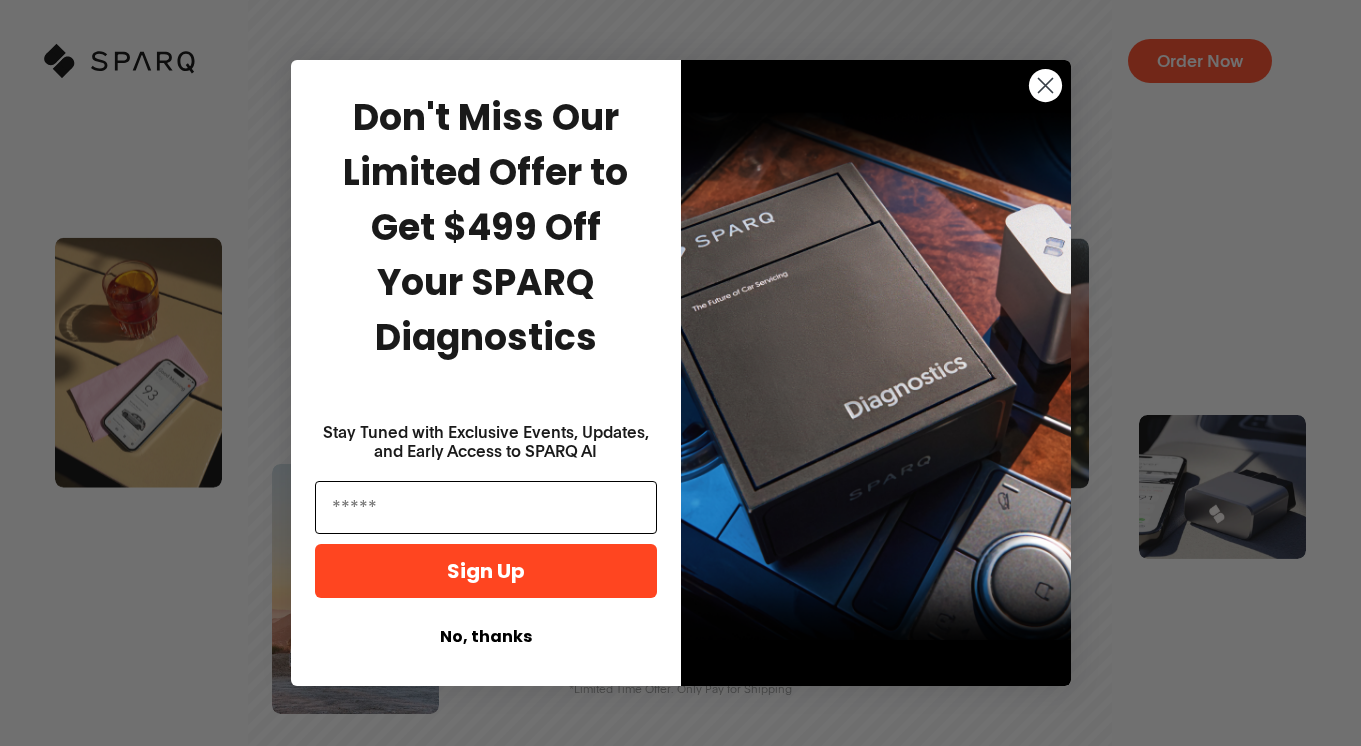 click on "Email" at bounding box center (486, 507) 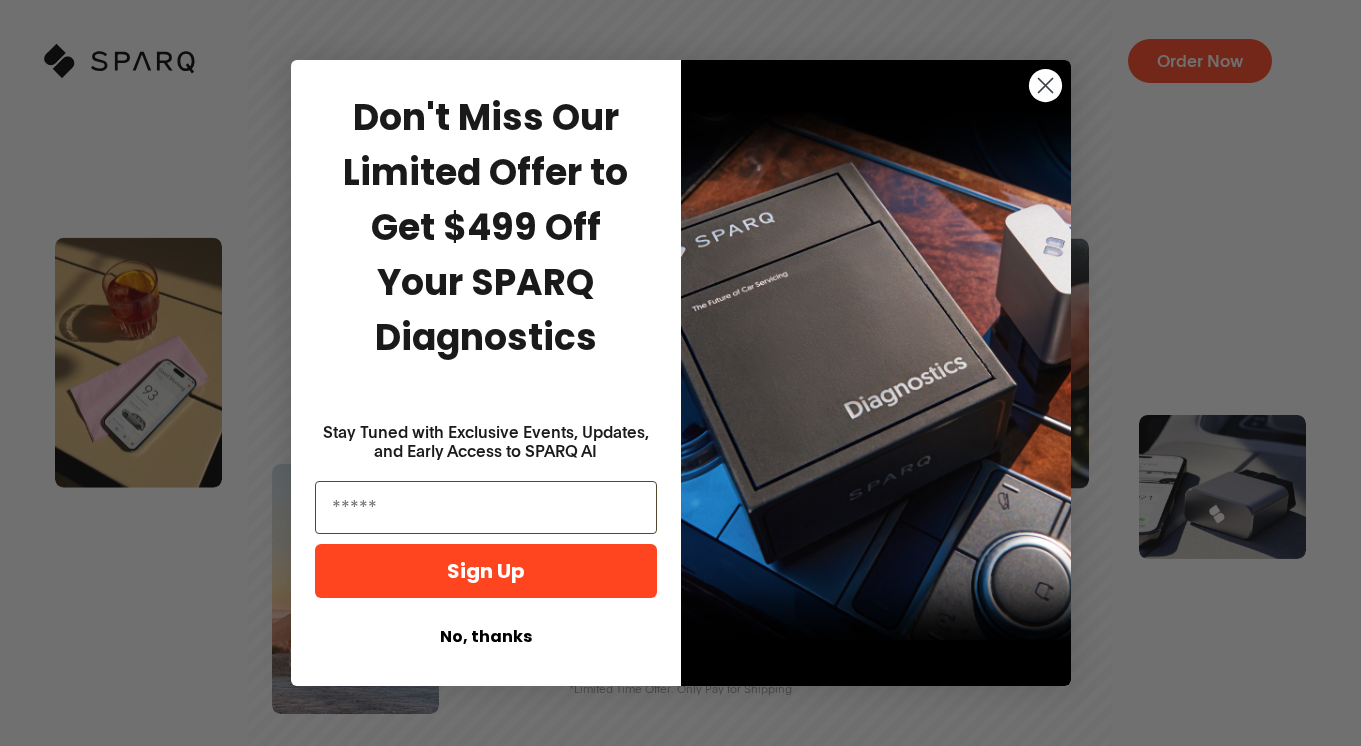 type on "**********" 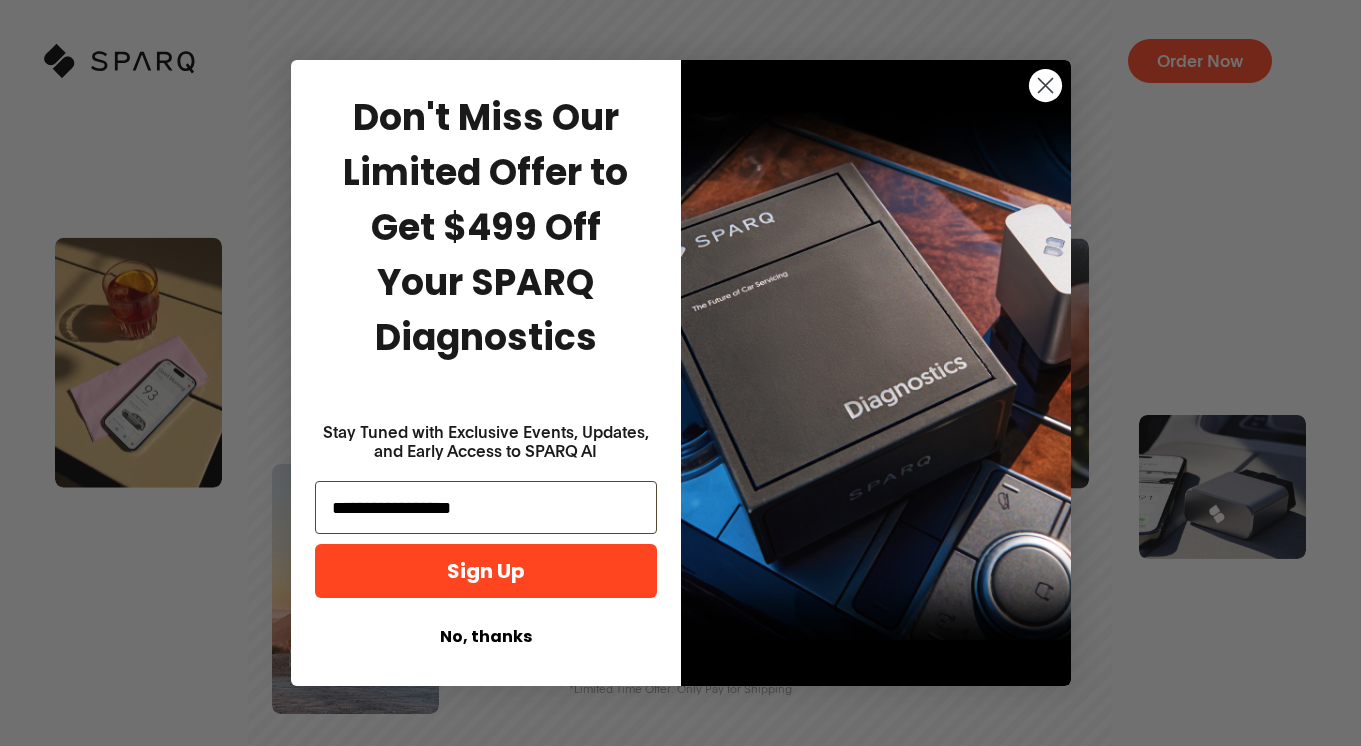 click on "Stay Tuned with Exclusive Events, Updates, and Early Access to SPARQ AI" at bounding box center (486, 442) 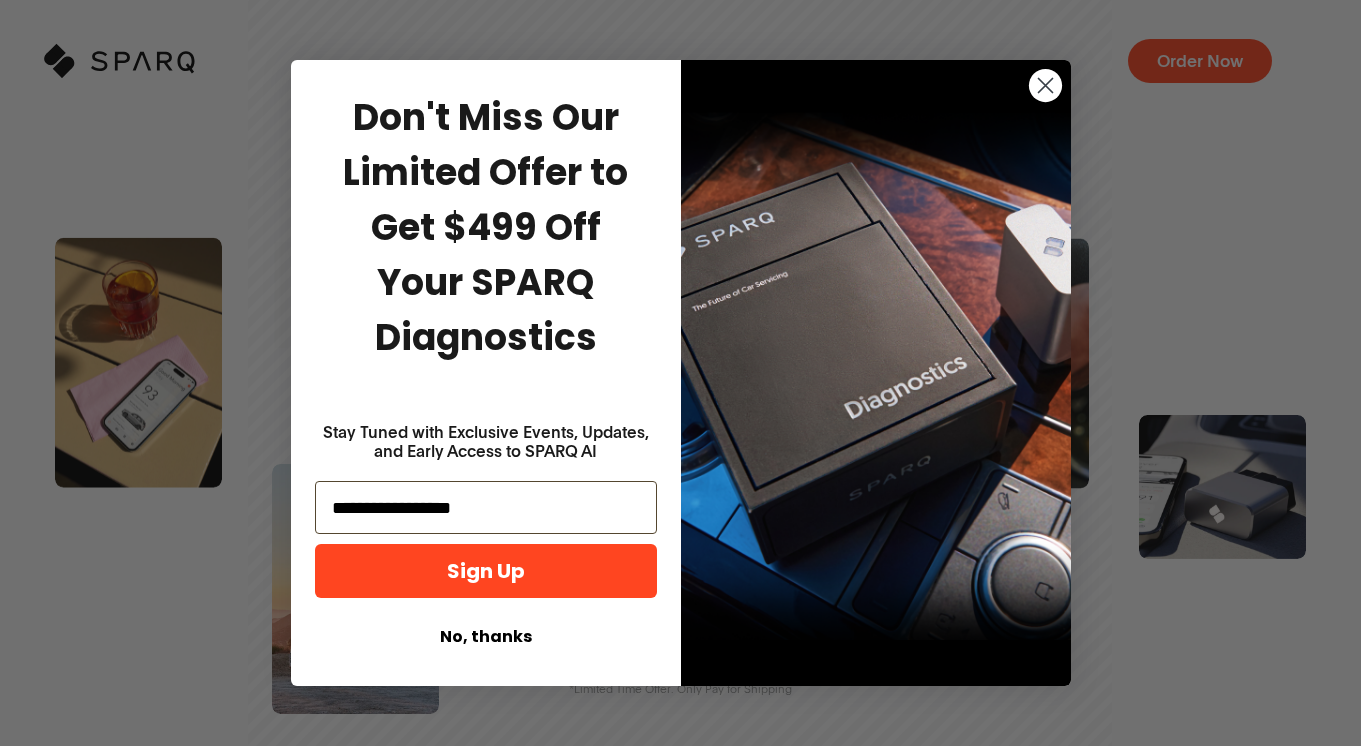 click on "Sign Up" at bounding box center [486, 571] 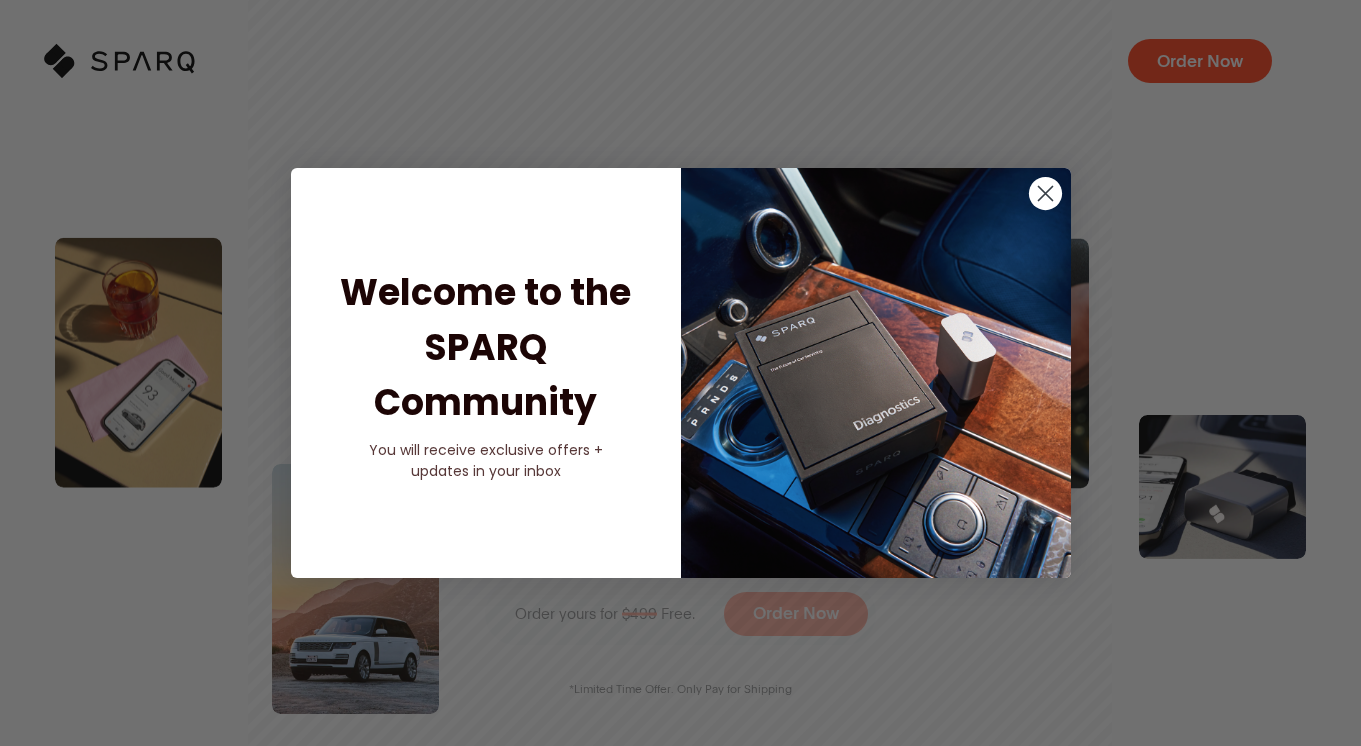 click 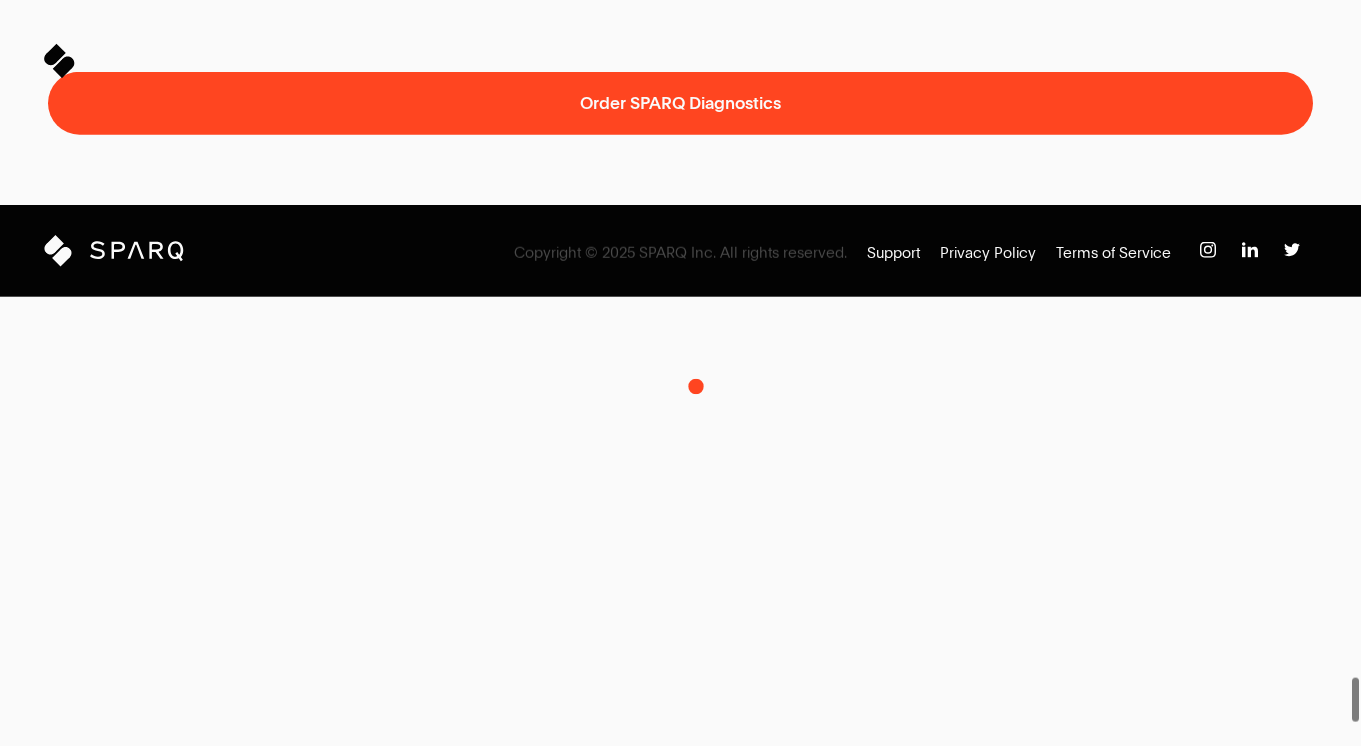 click on "Updates" at bounding box center (894, -706) 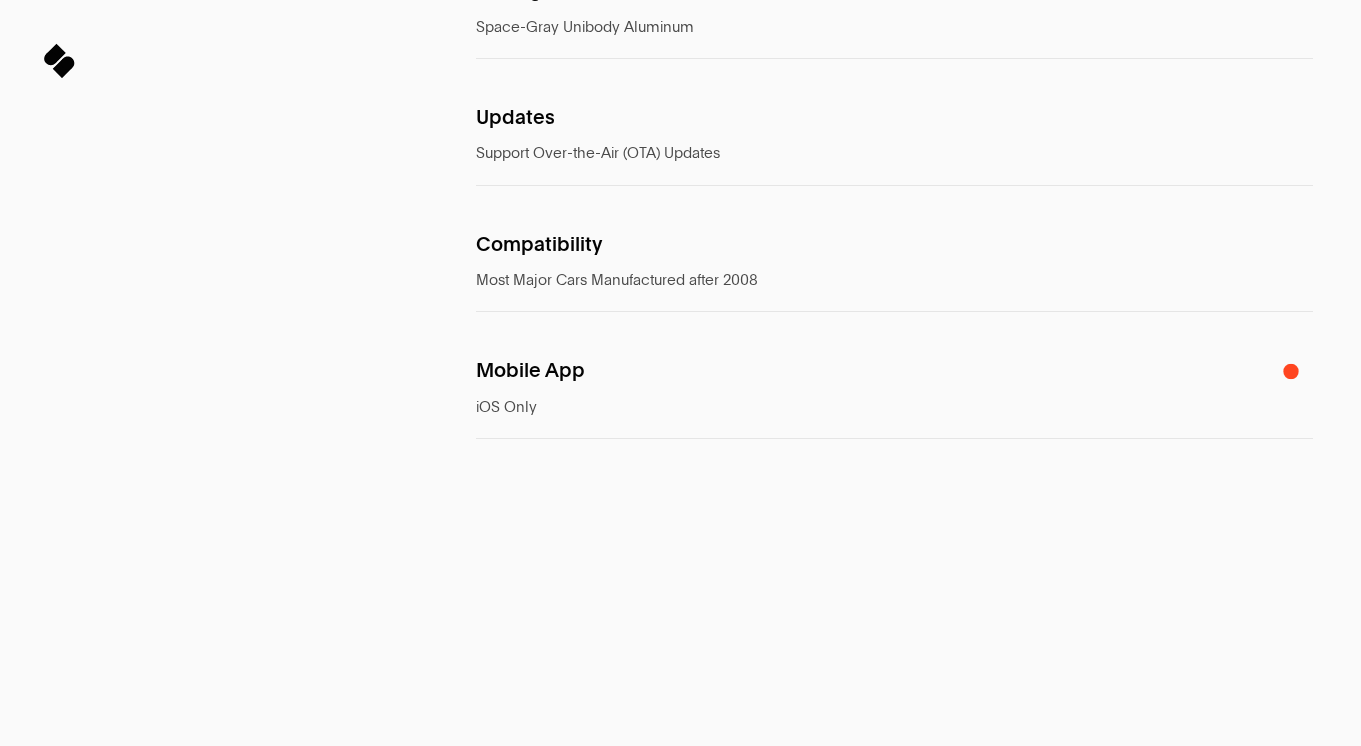 click 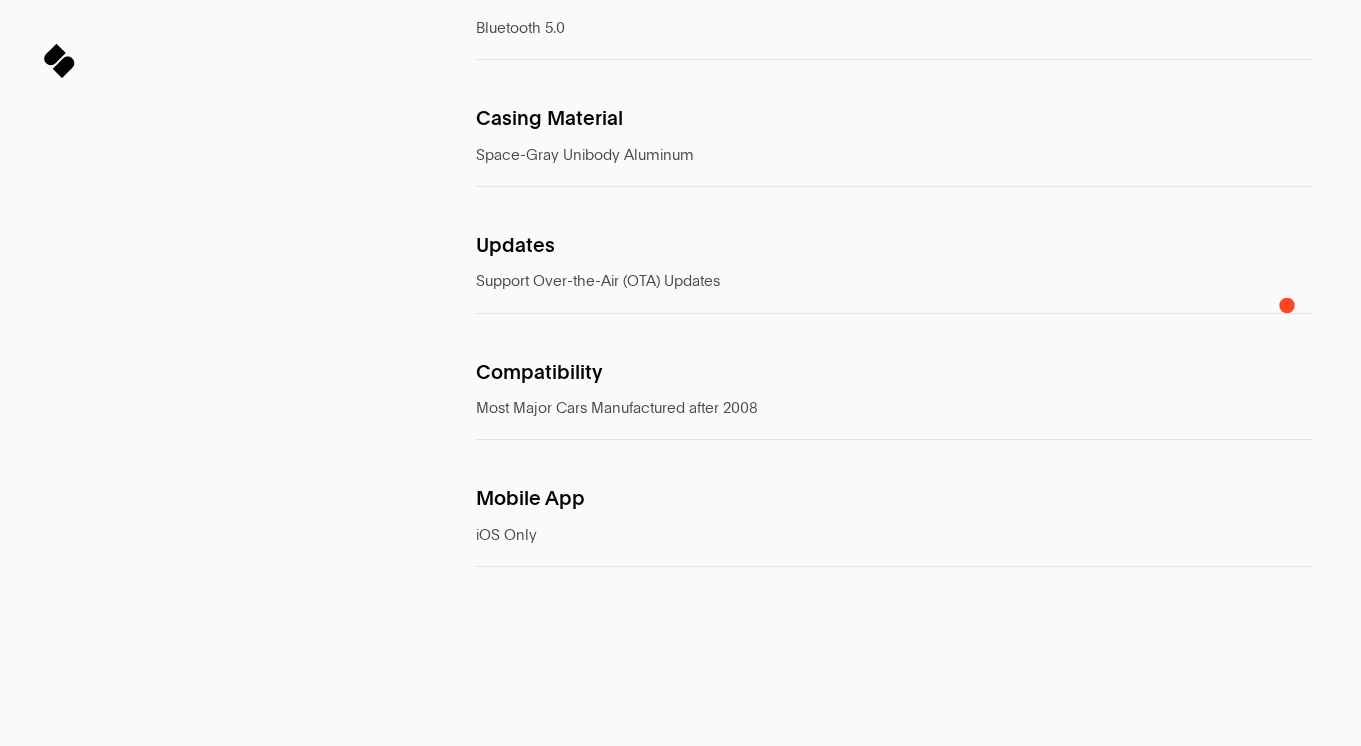 click 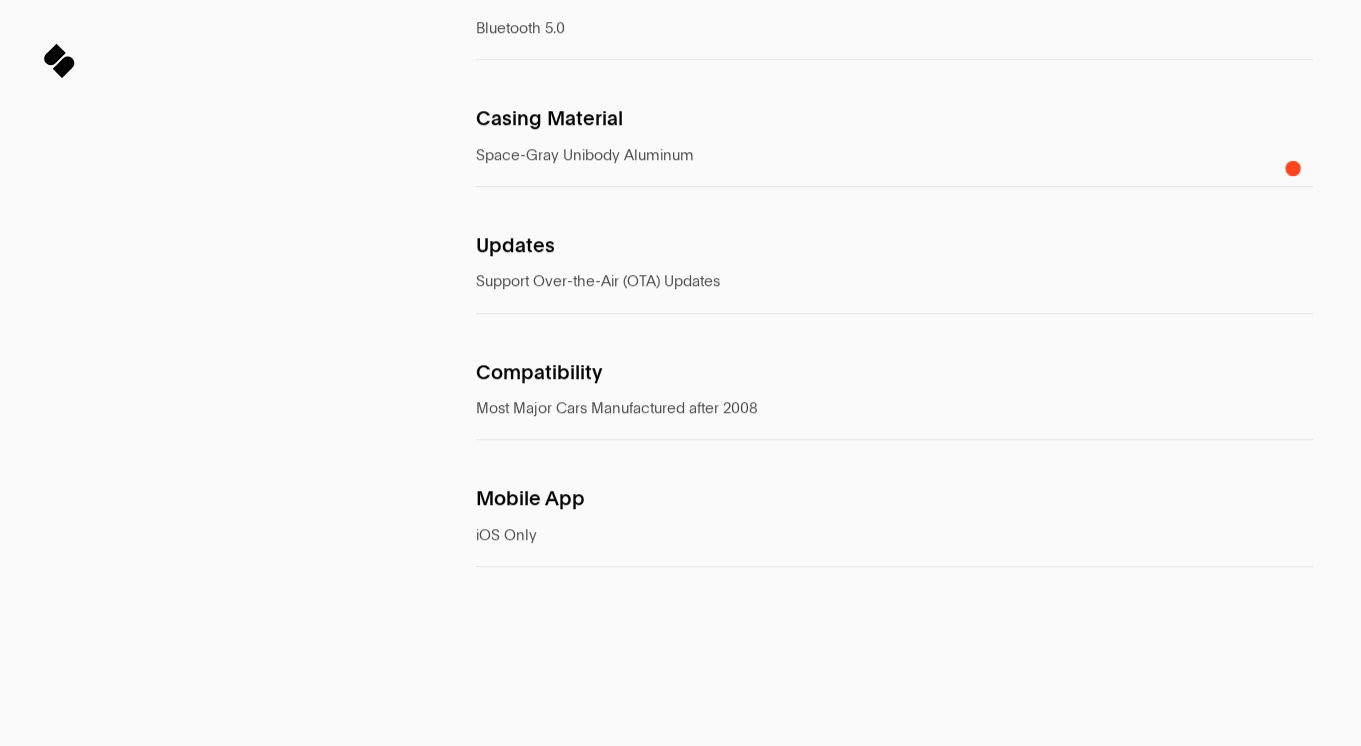 click 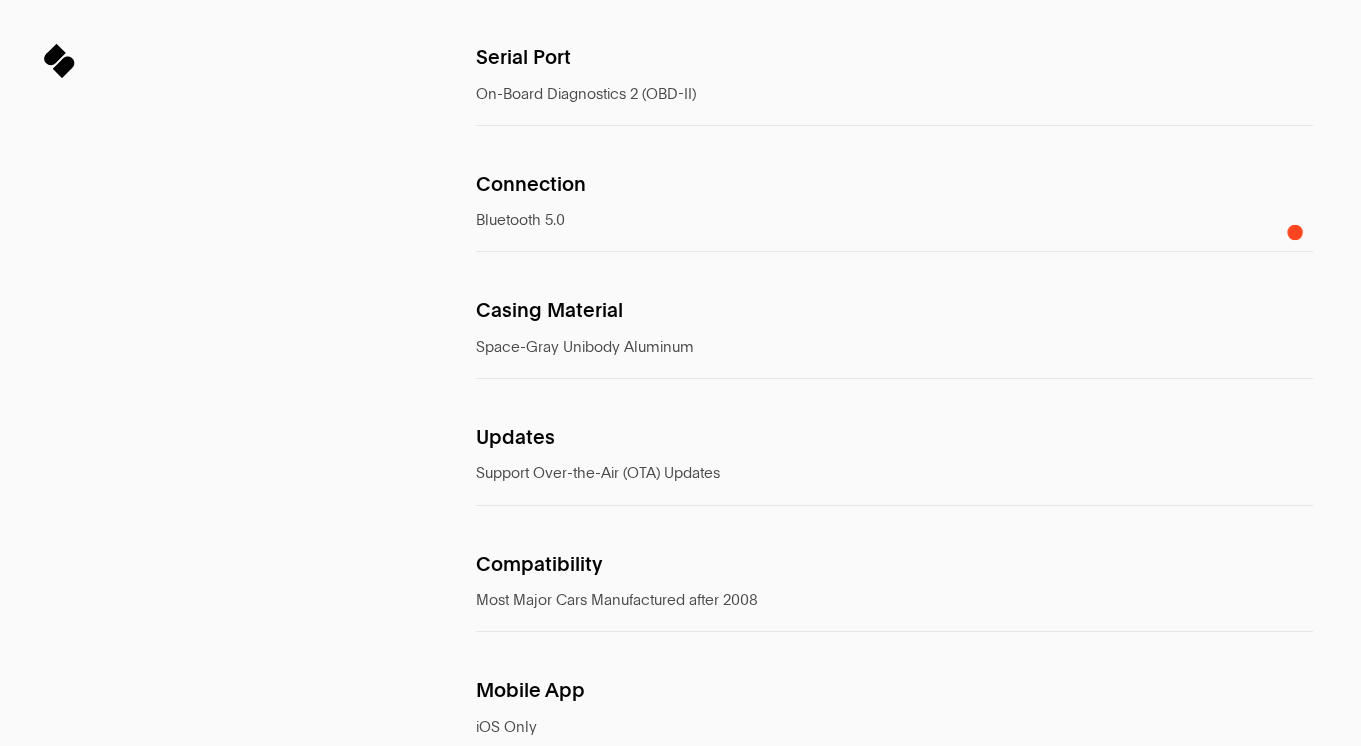click 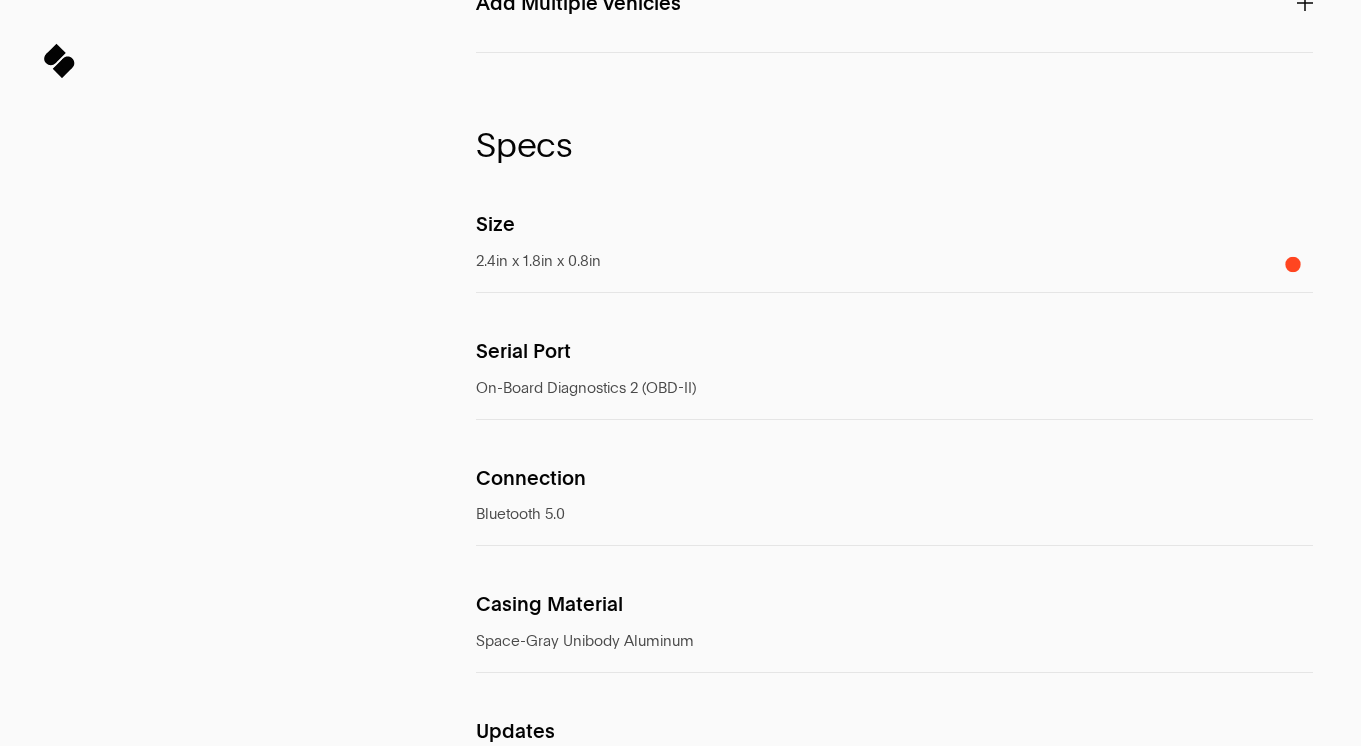 click 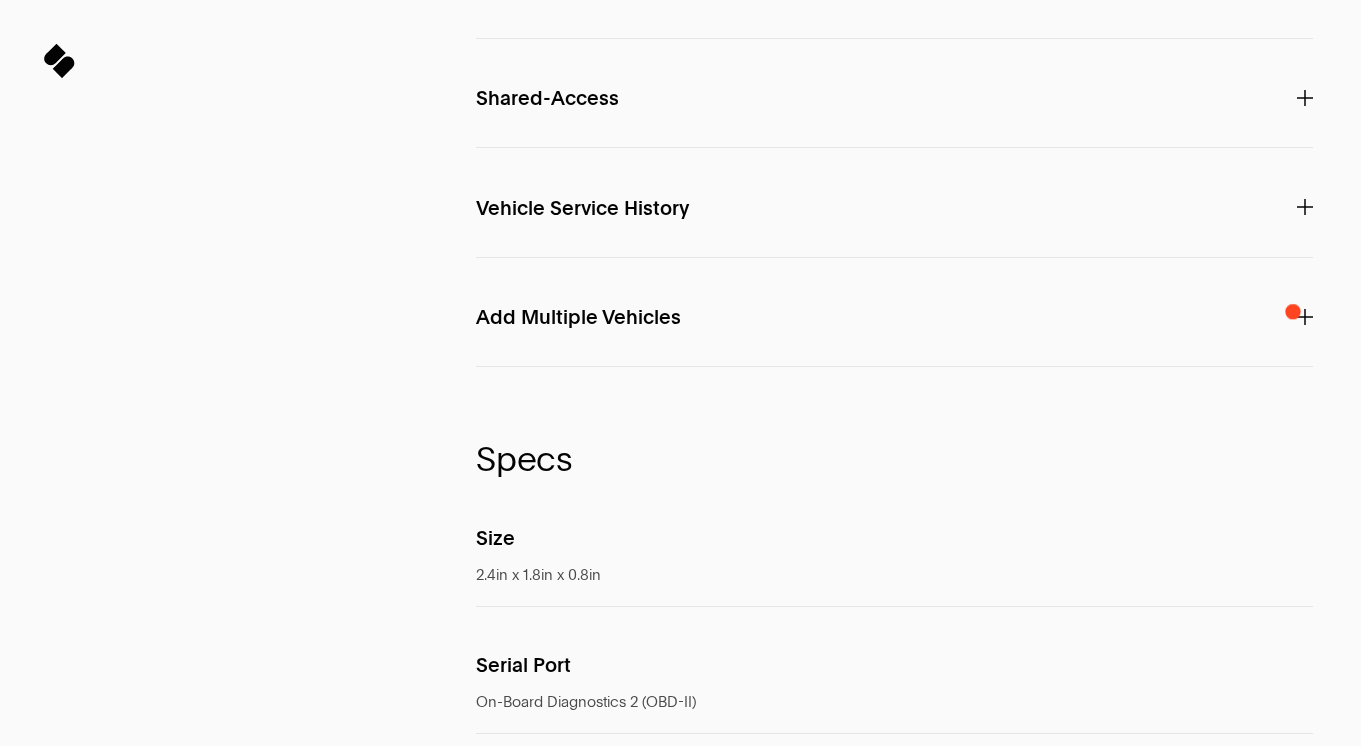 click 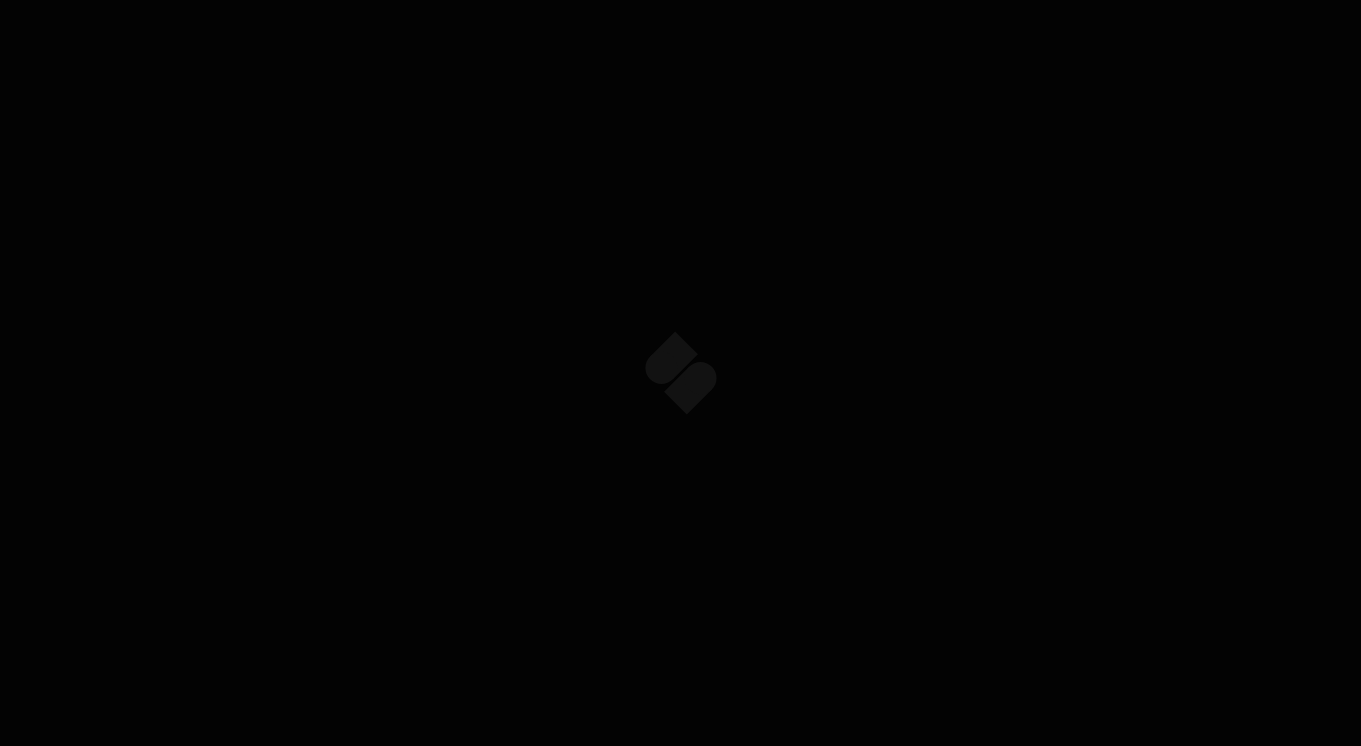 scroll, scrollTop: 0, scrollLeft: 0, axis: both 